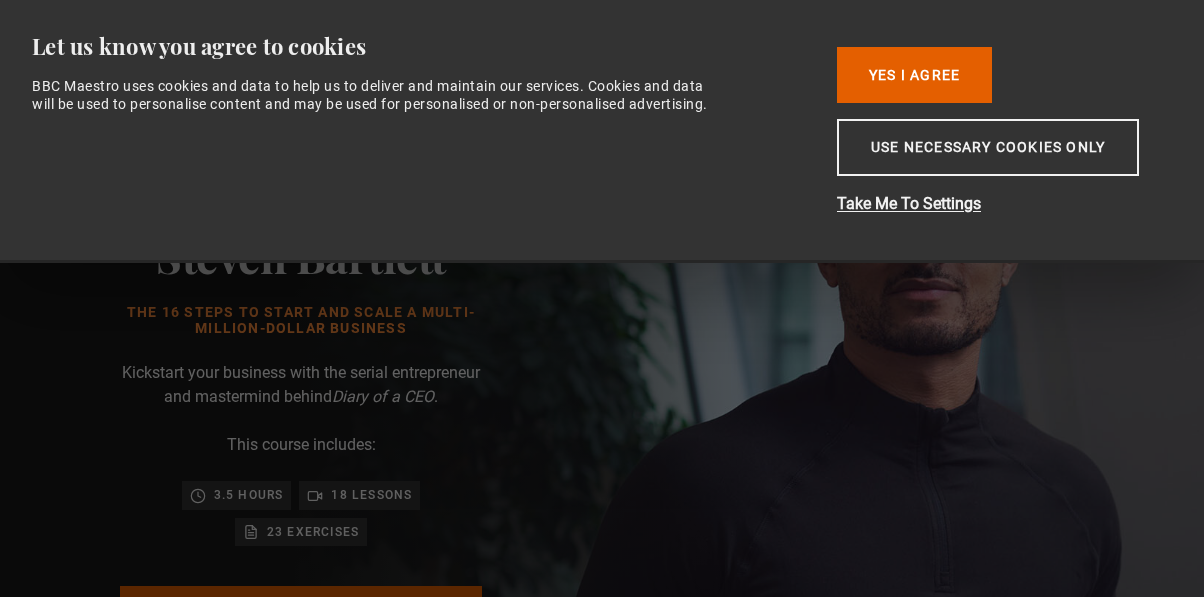 scroll, scrollTop: 0, scrollLeft: 0, axis: both 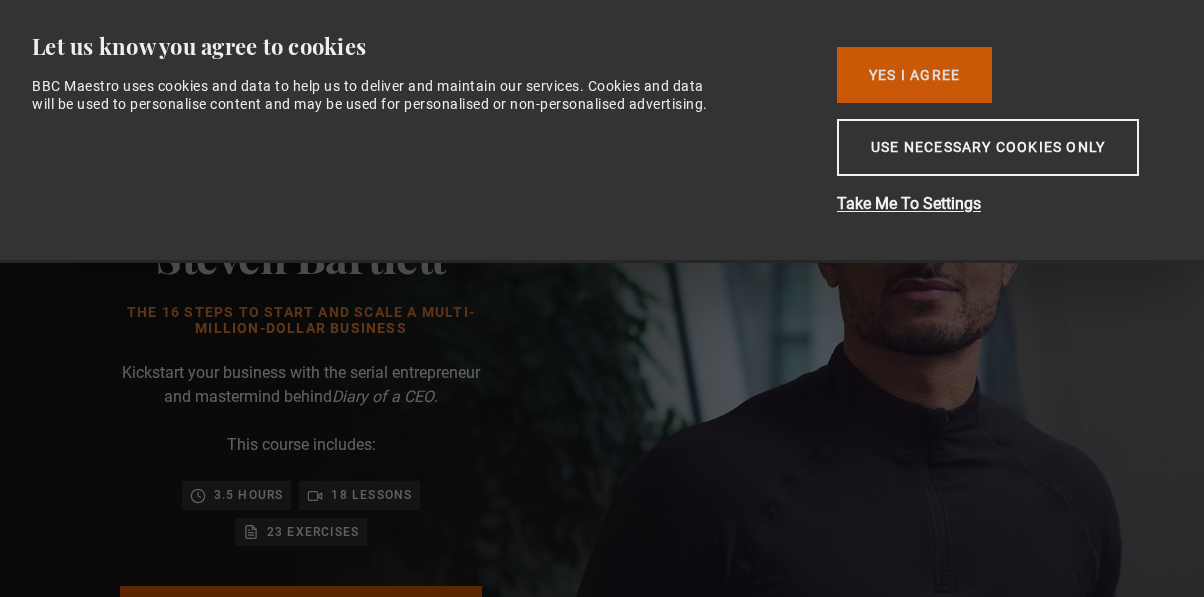 click on "Yes I Agree" at bounding box center (914, 75) 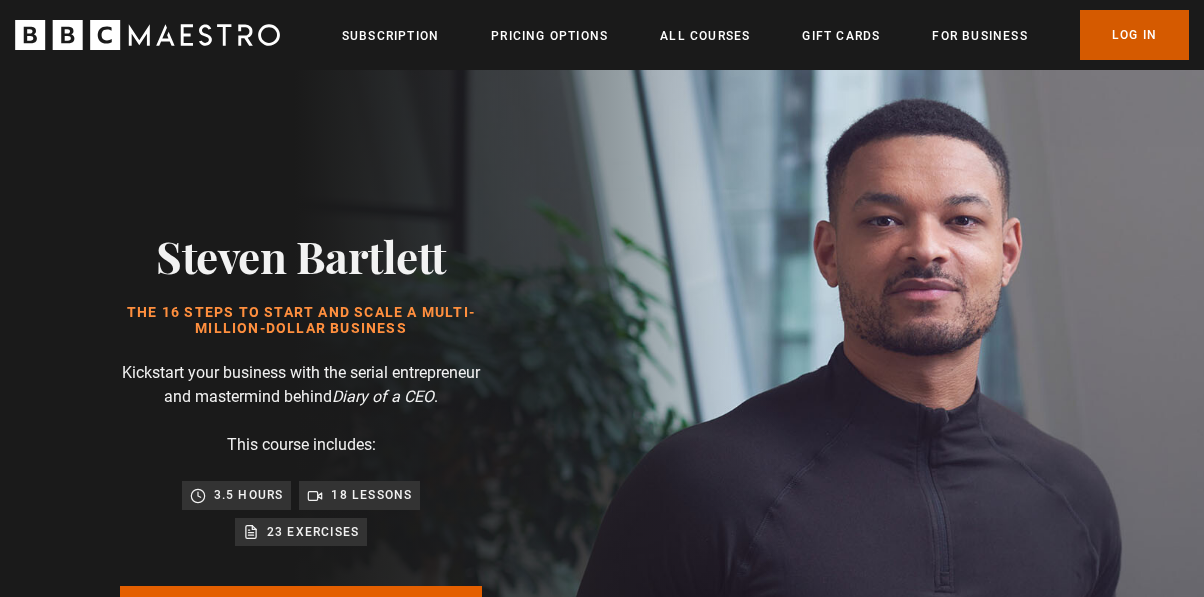 click on "Log In" at bounding box center (1134, 35) 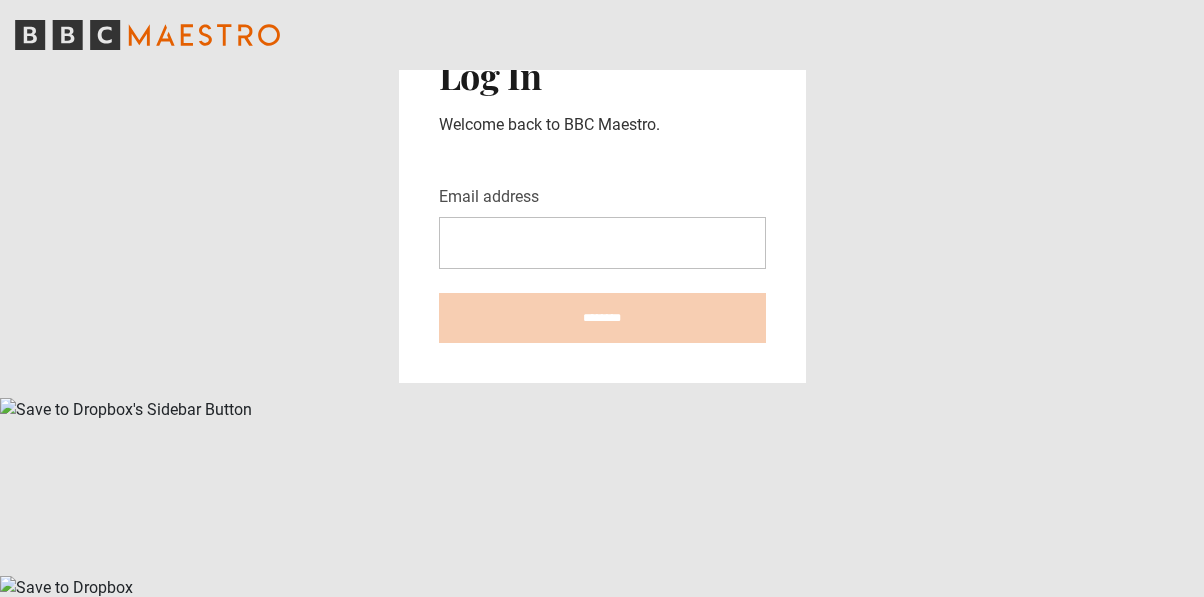 scroll, scrollTop: 0, scrollLeft: 0, axis: both 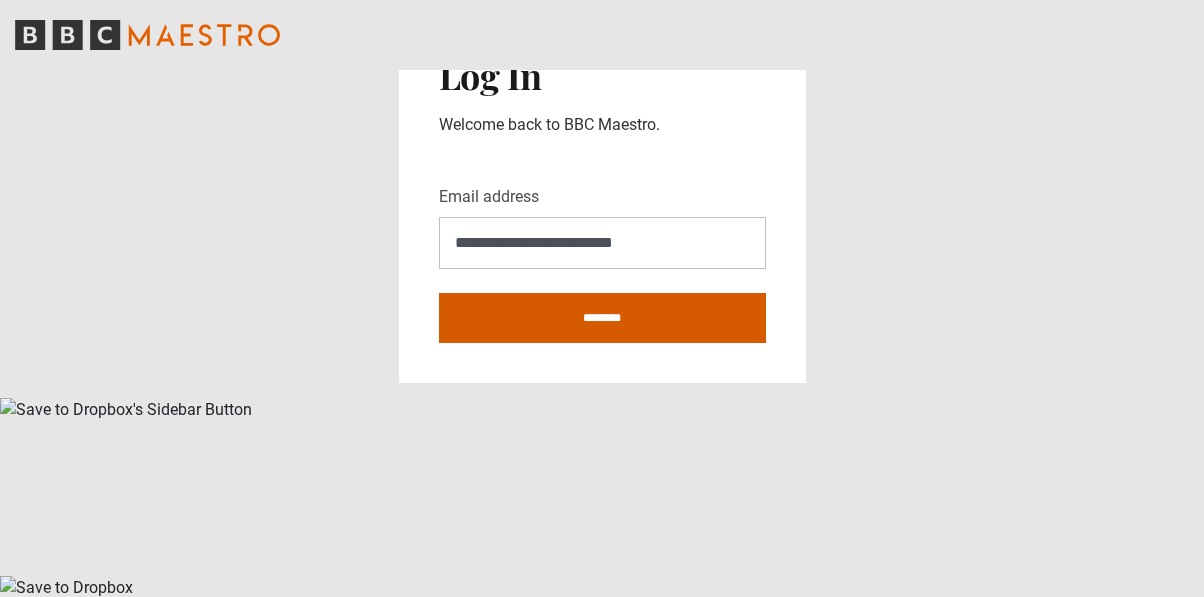 click on "********" at bounding box center [602, 318] 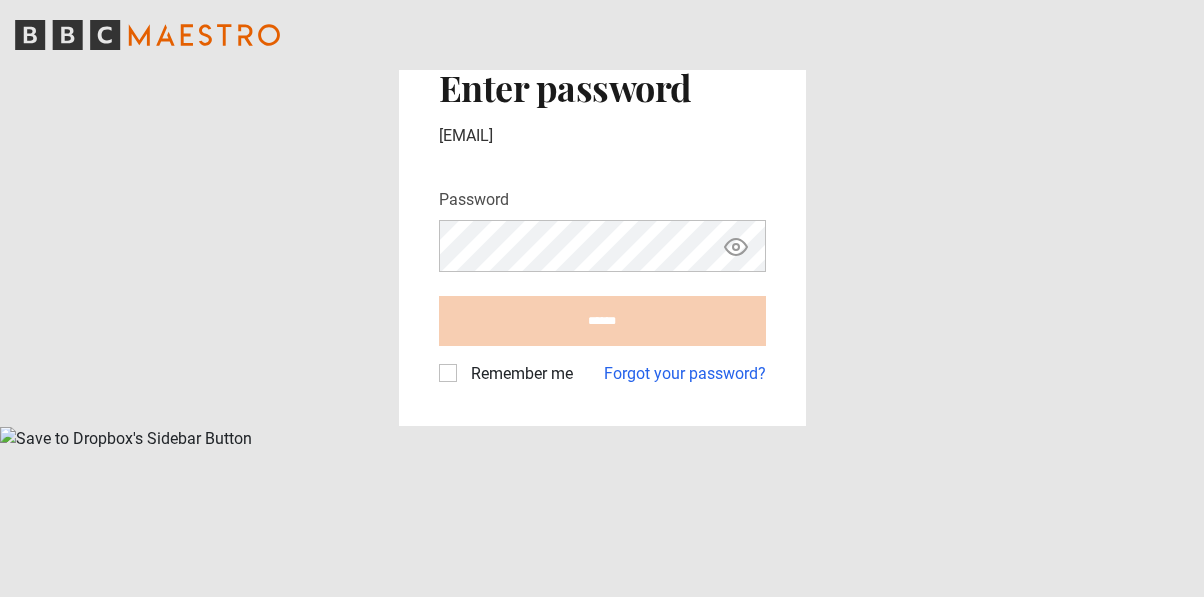scroll, scrollTop: 0, scrollLeft: 0, axis: both 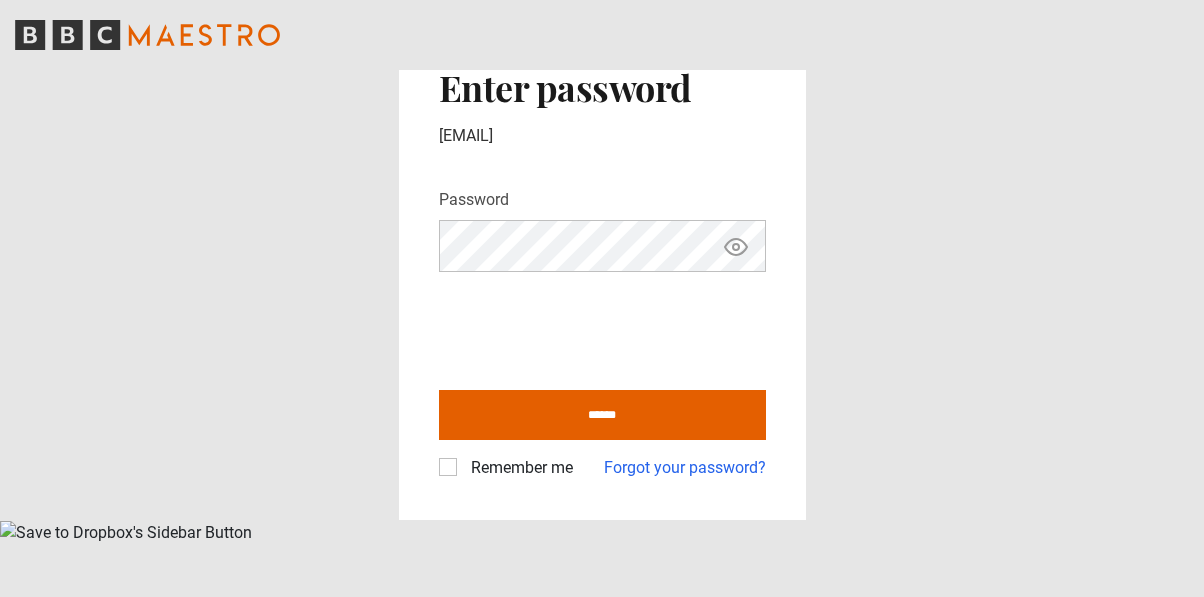 click 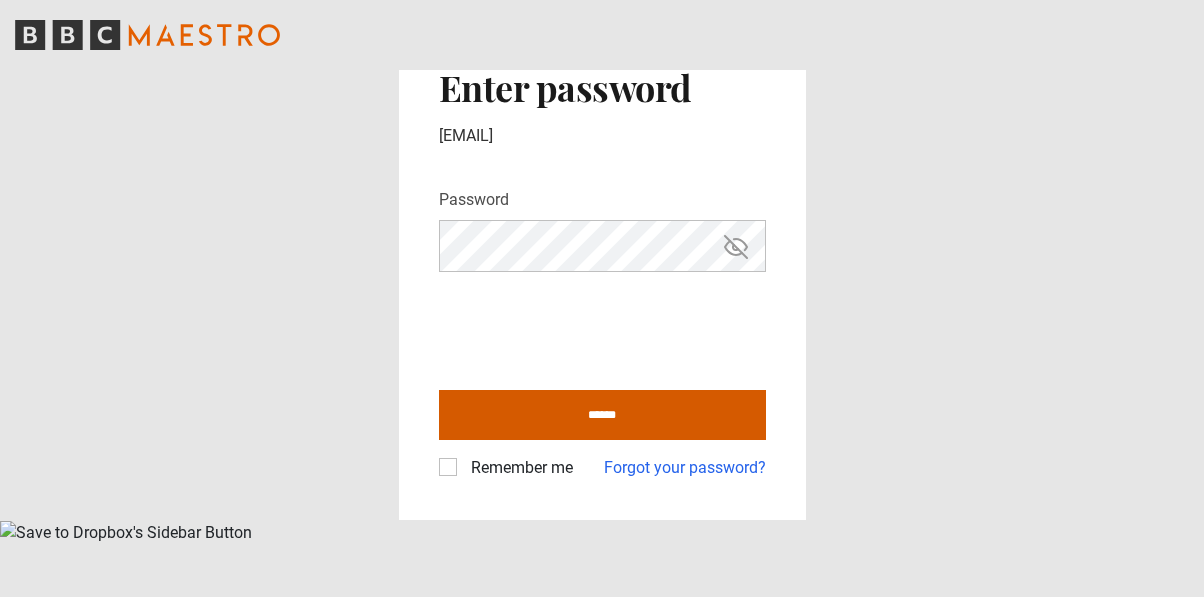 click on "******" at bounding box center (602, 415) 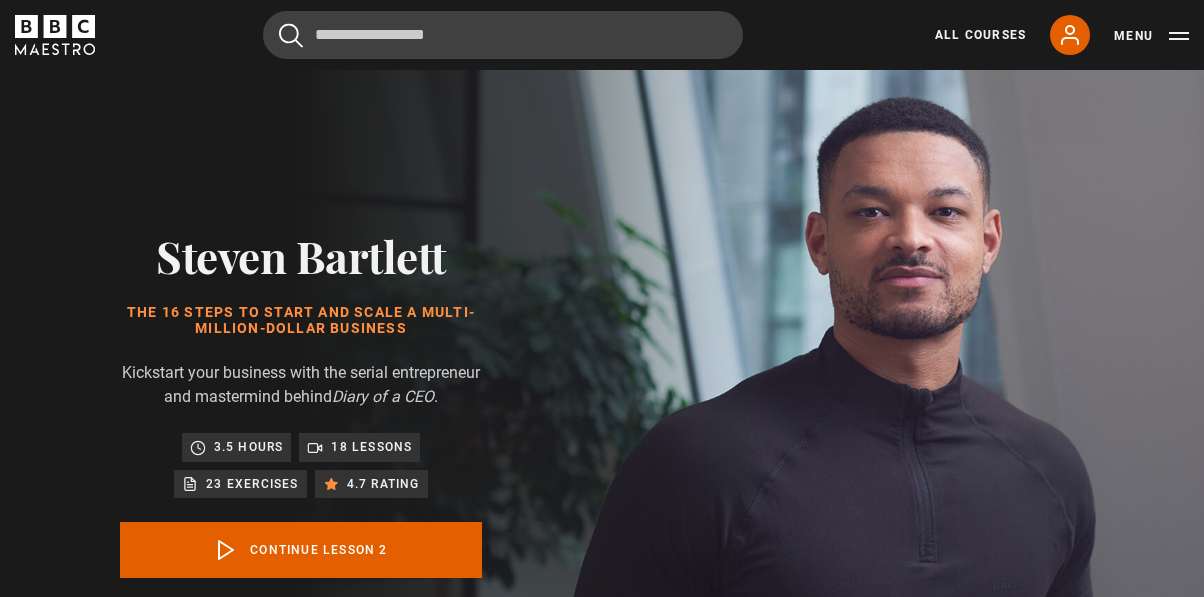 scroll, scrollTop: 844, scrollLeft: 0, axis: vertical 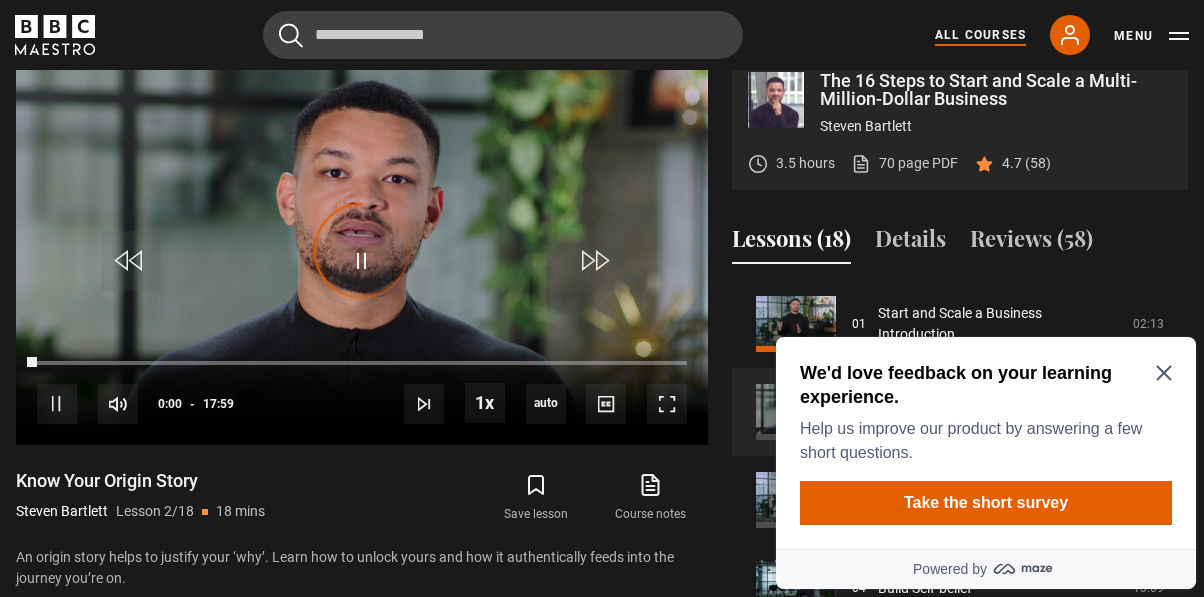 click on "All Courses" at bounding box center [980, 35] 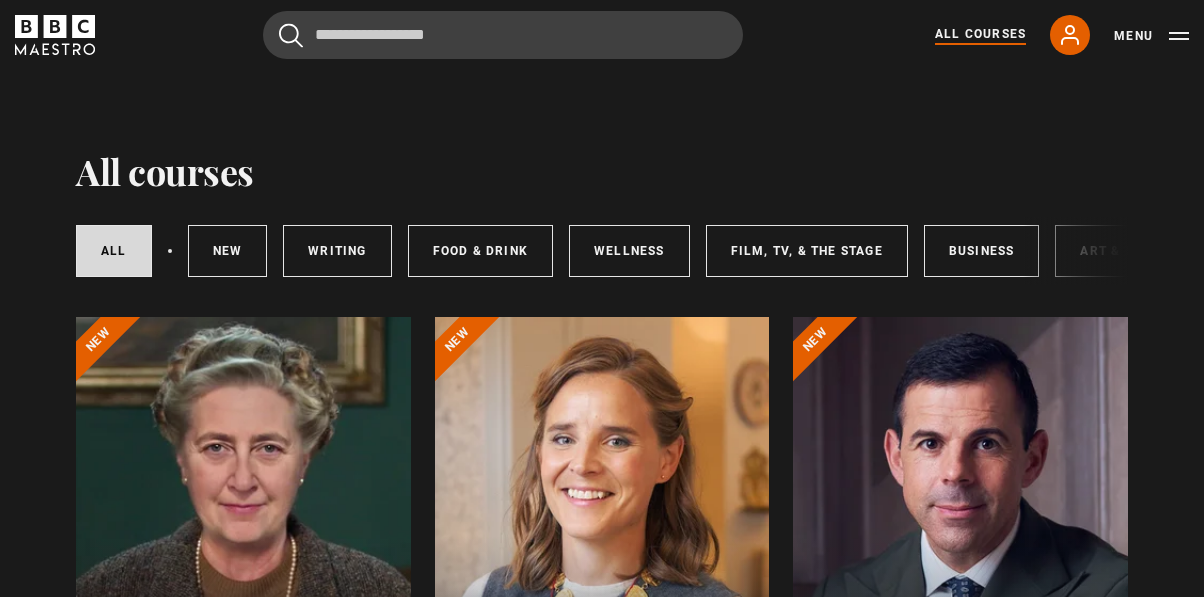 scroll, scrollTop: 0, scrollLeft: 0, axis: both 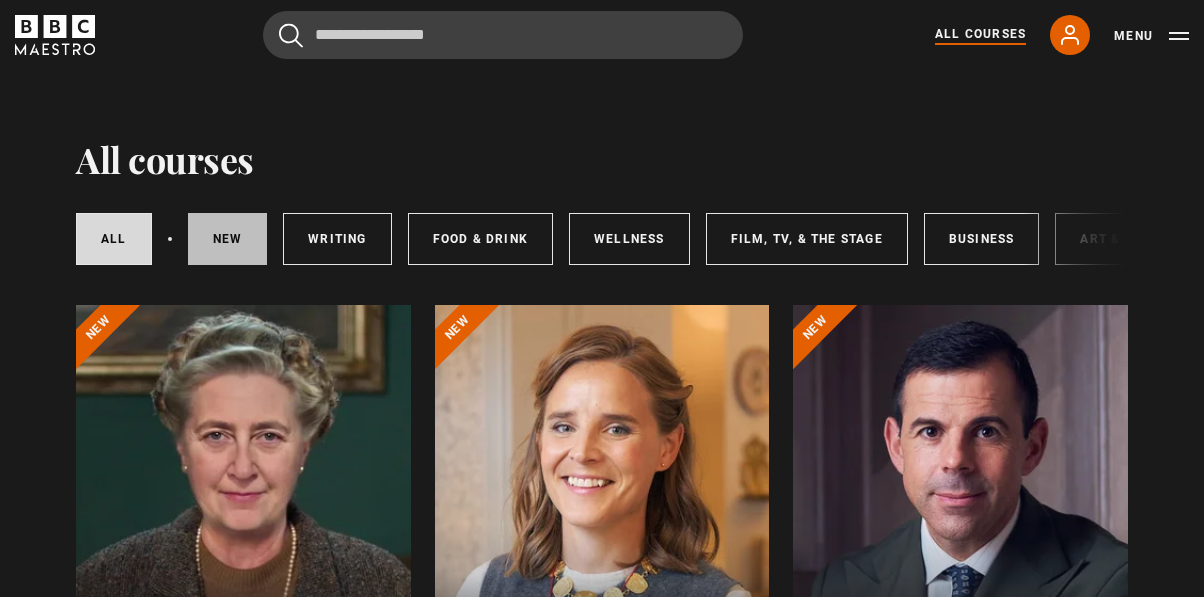 click on "New courses" at bounding box center (228, 239) 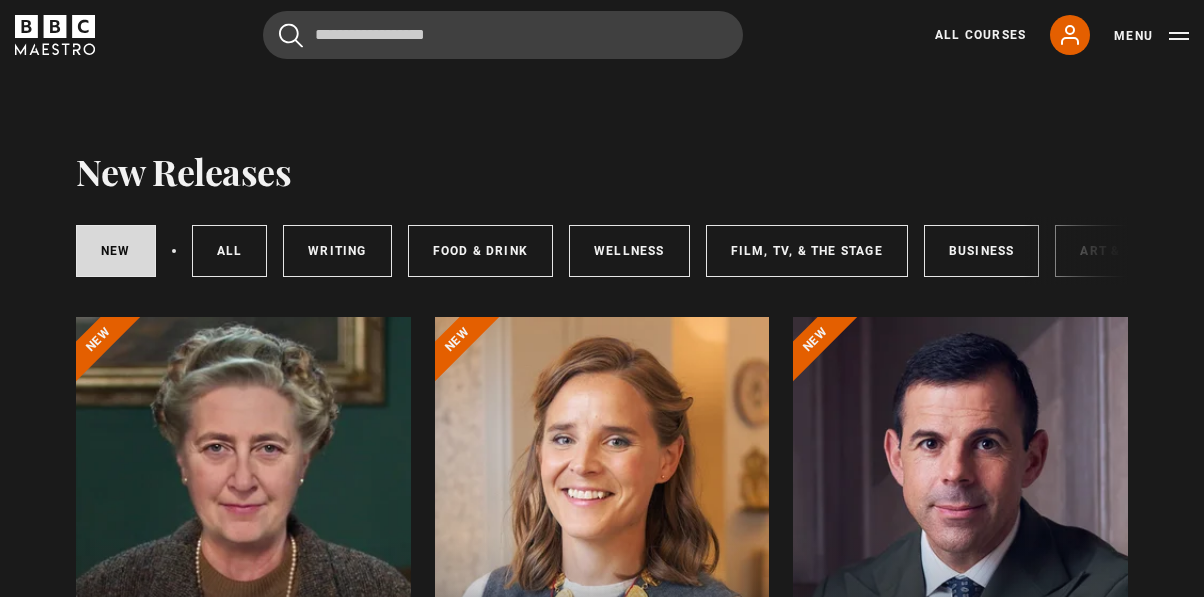 scroll, scrollTop: 0, scrollLeft: 0, axis: both 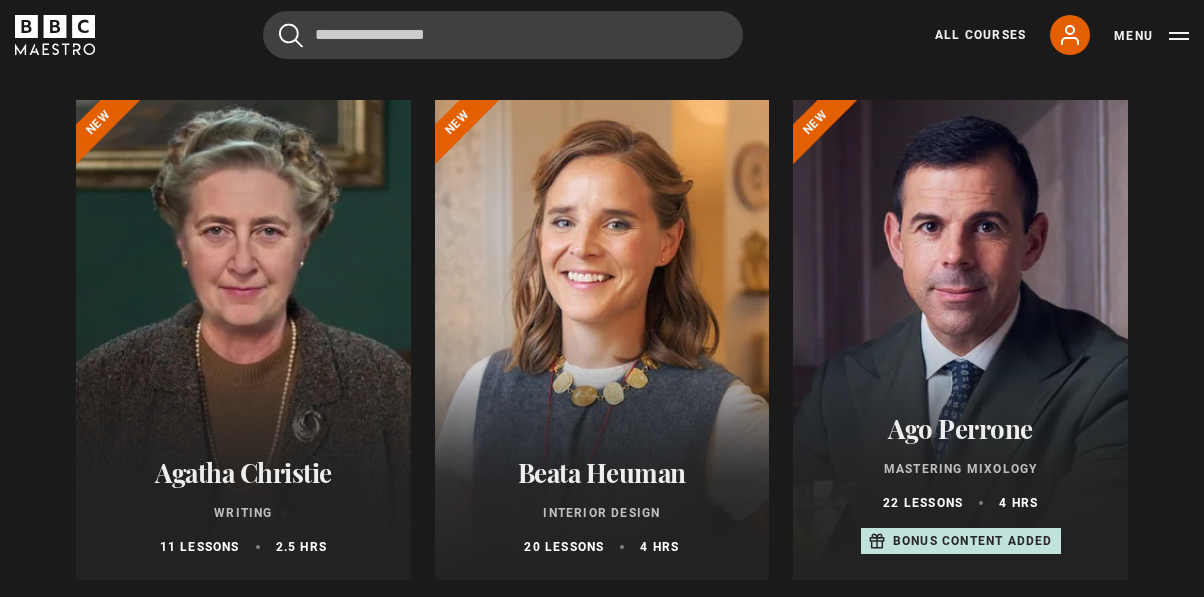 click at bounding box center (243, 340) 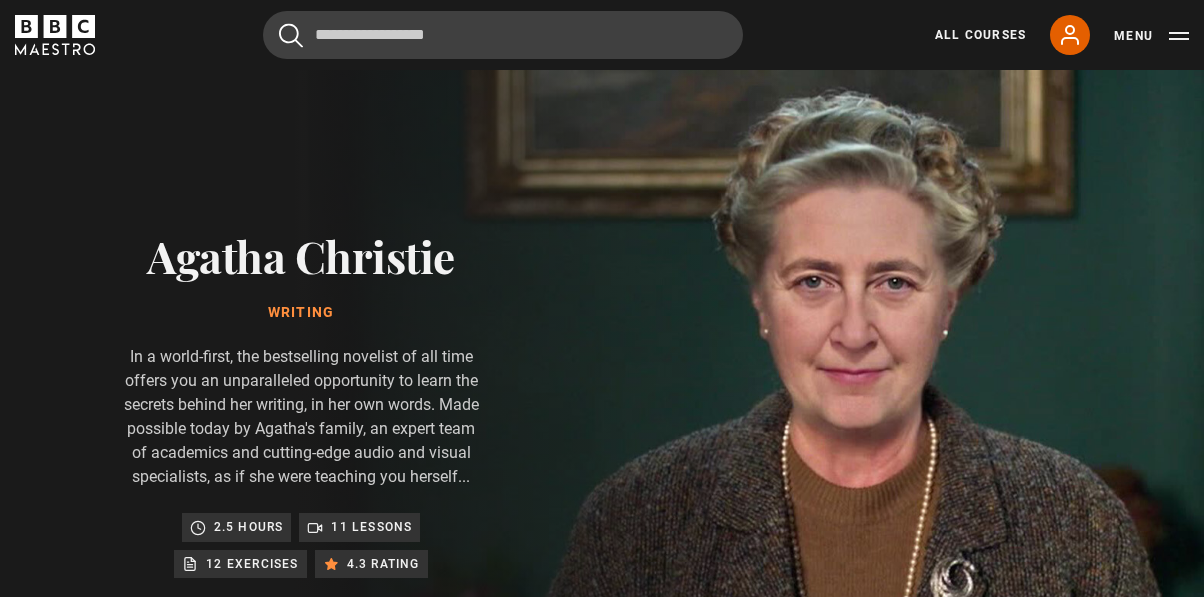 scroll, scrollTop: 0, scrollLeft: 0, axis: both 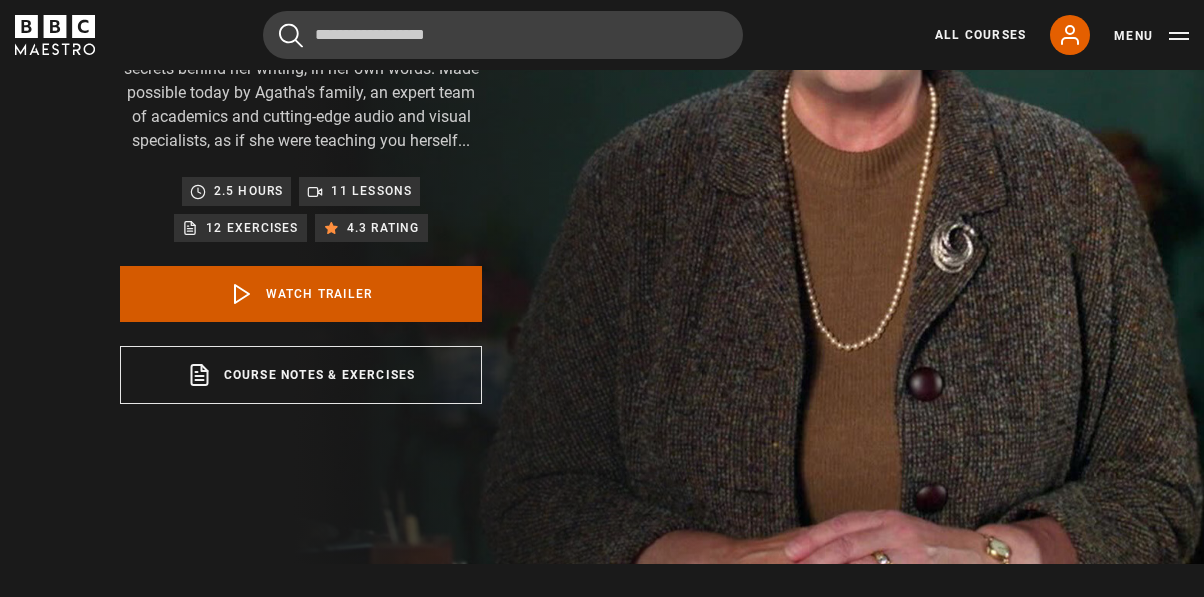 click on "Watch Trailer" at bounding box center (301, 294) 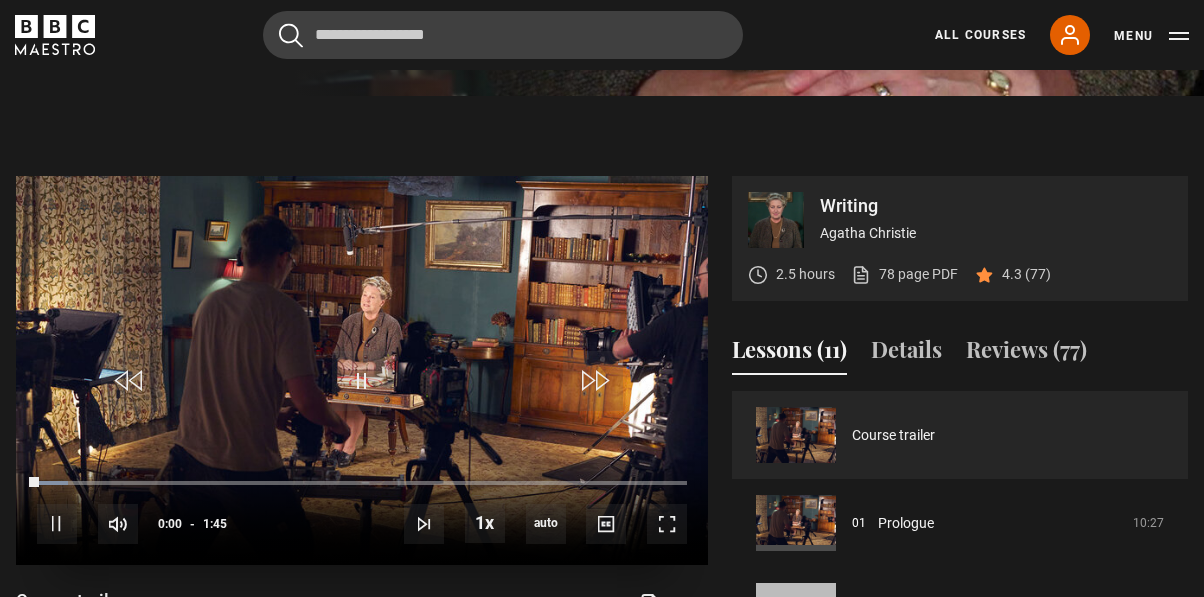 scroll, scrollTop: 900, scrollLeft: 0, axis: vertical 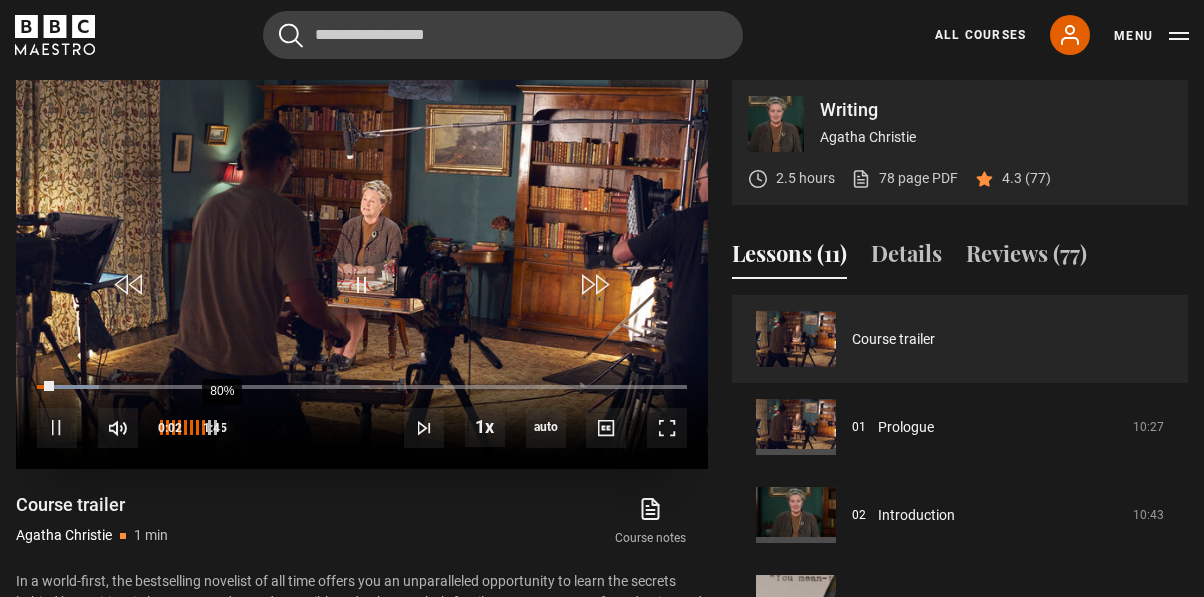 click on "80%" at bounding box center (221, 427) 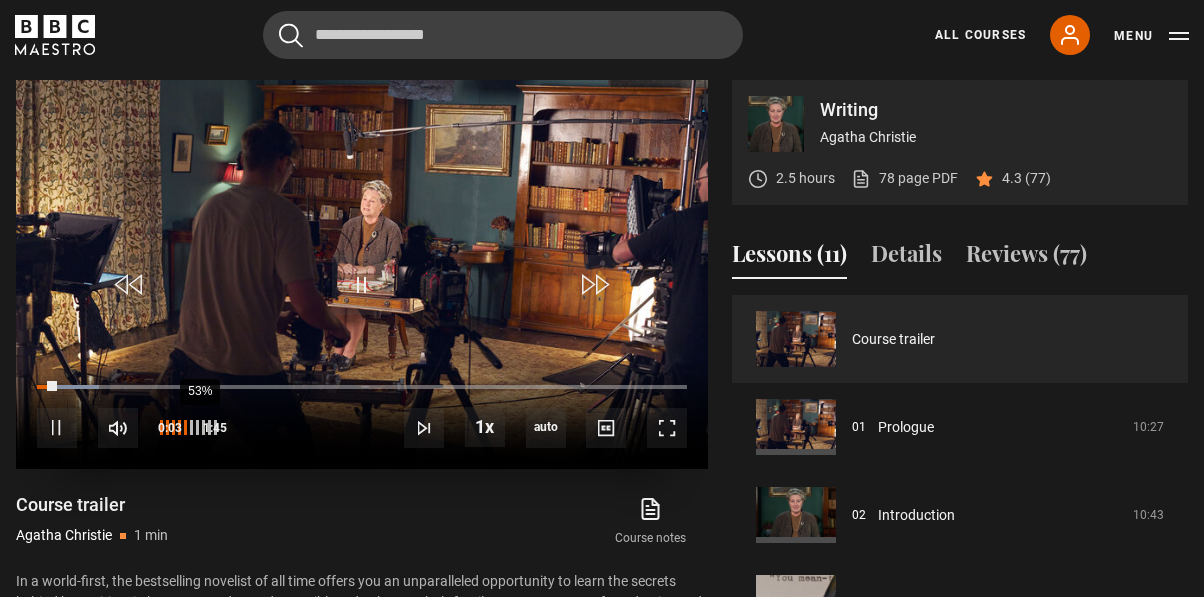 click on "53%" at bounding box center [199, 427] 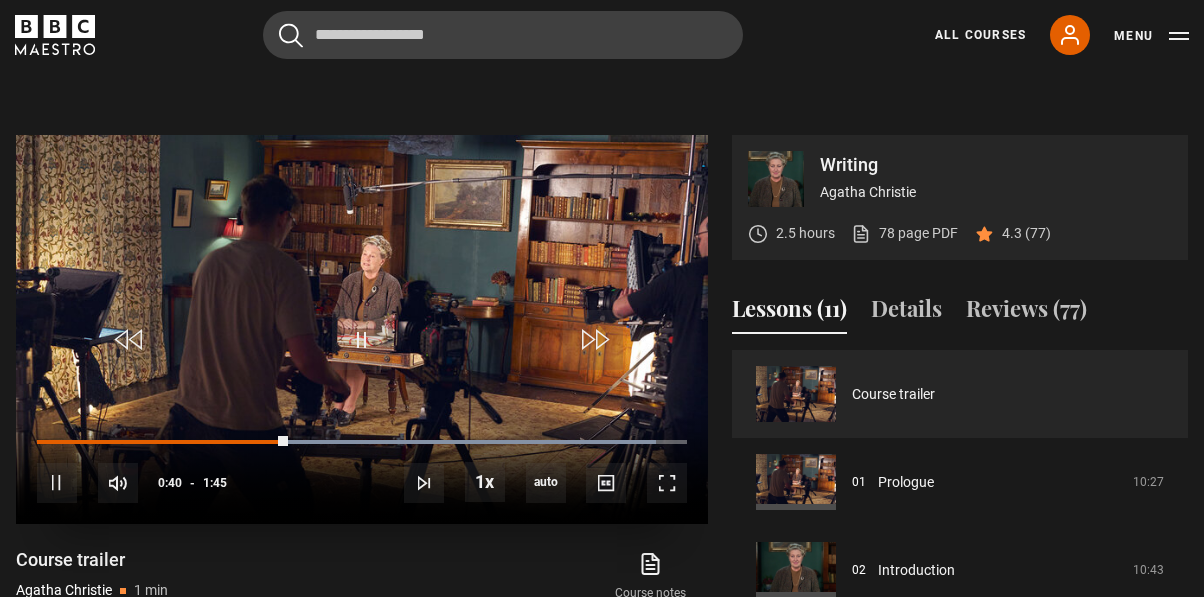 scroll, scrollTop: 852, scrollLeft: 0, axis: vertical 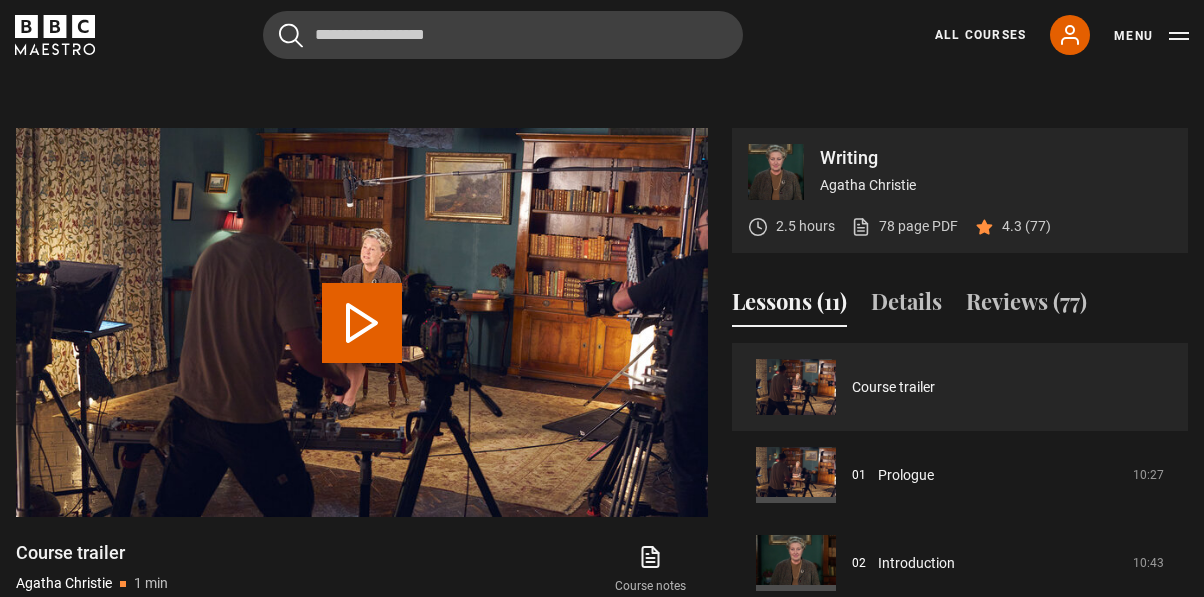 click 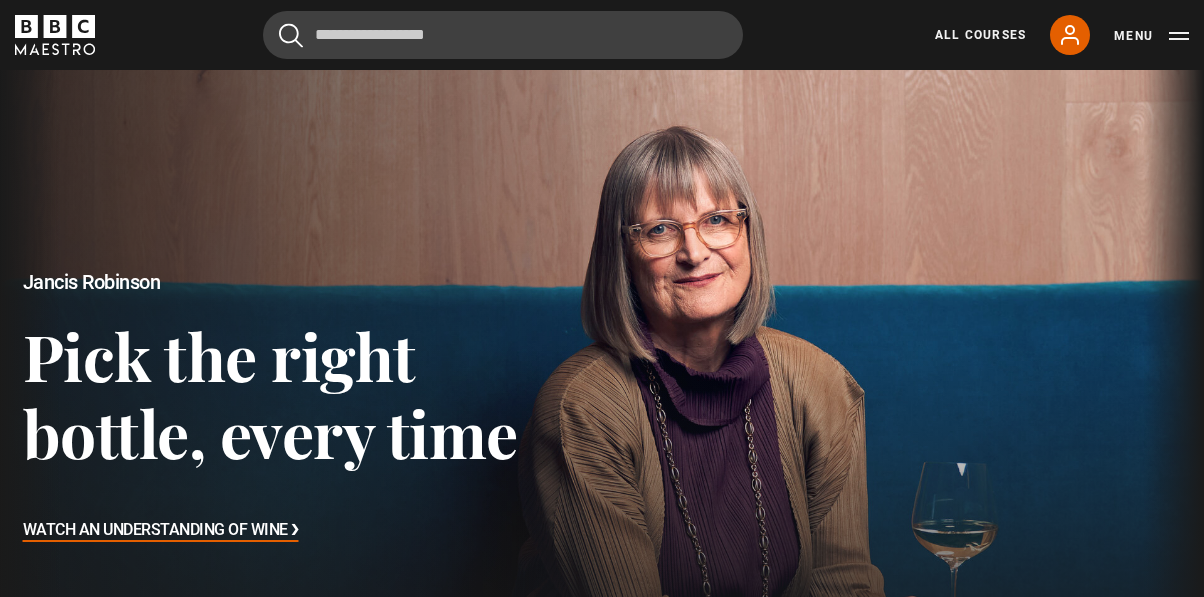 scroll, scrollTop: 418, scrollLeft: 0, axis: vertical 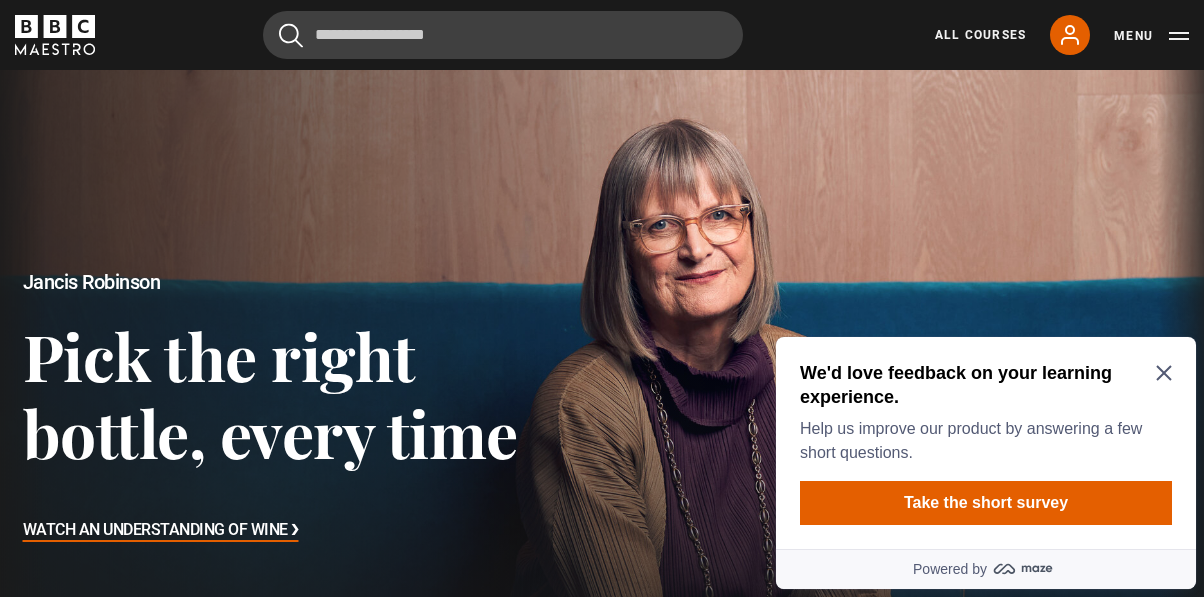 click on "All Courses" at bounding box center (980, 35) 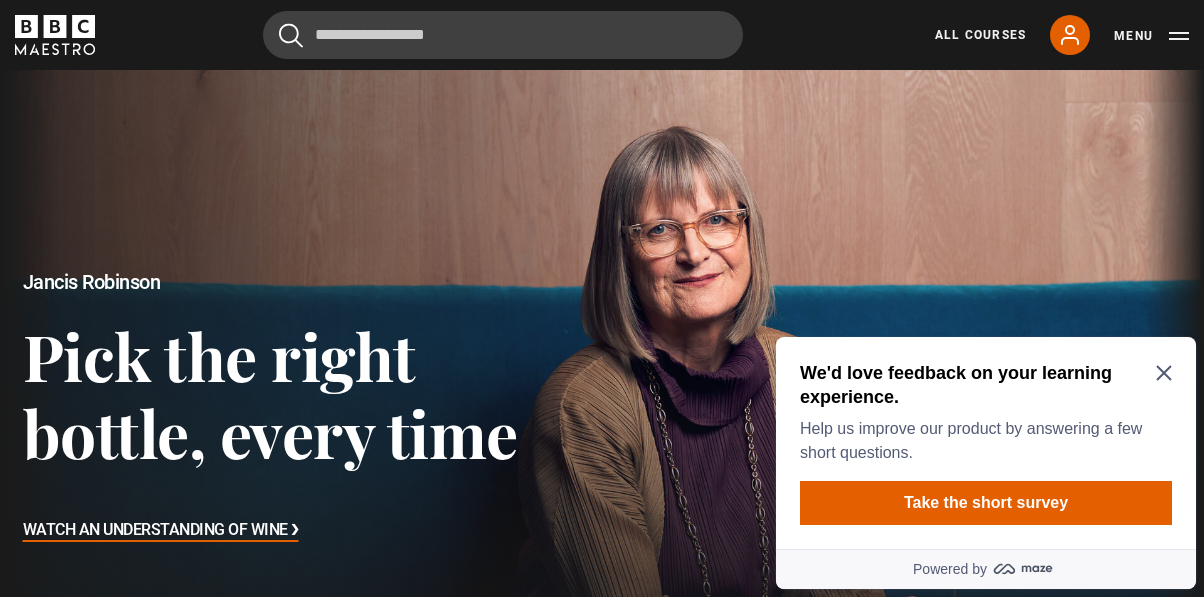 click 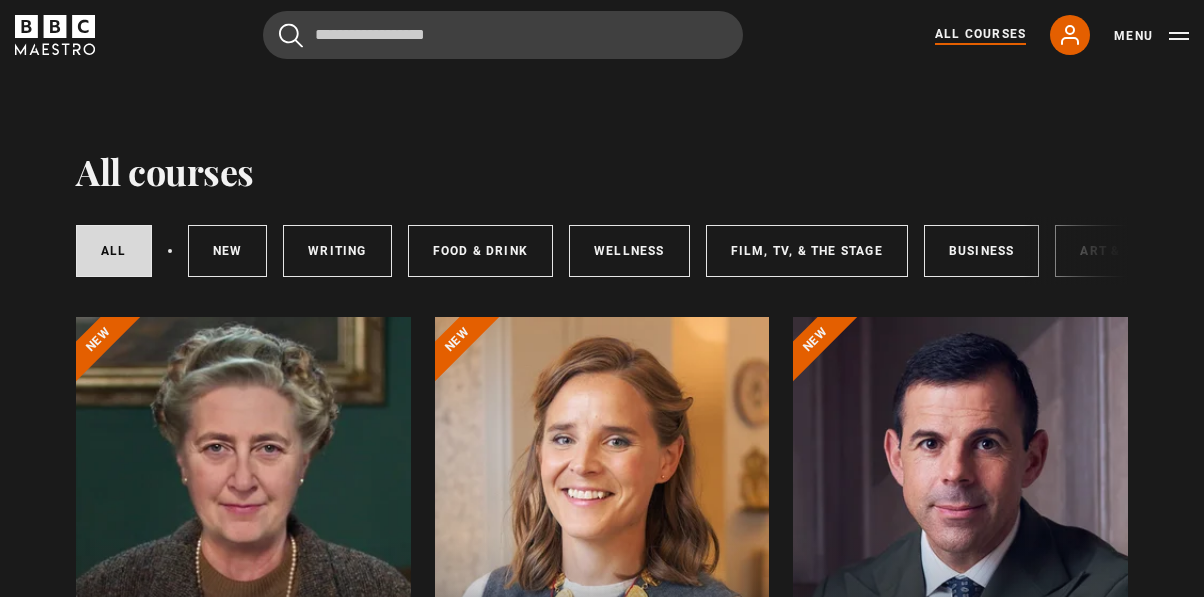 scroll, scrollTop: 105, scrollLeft: 0, axis: vertical 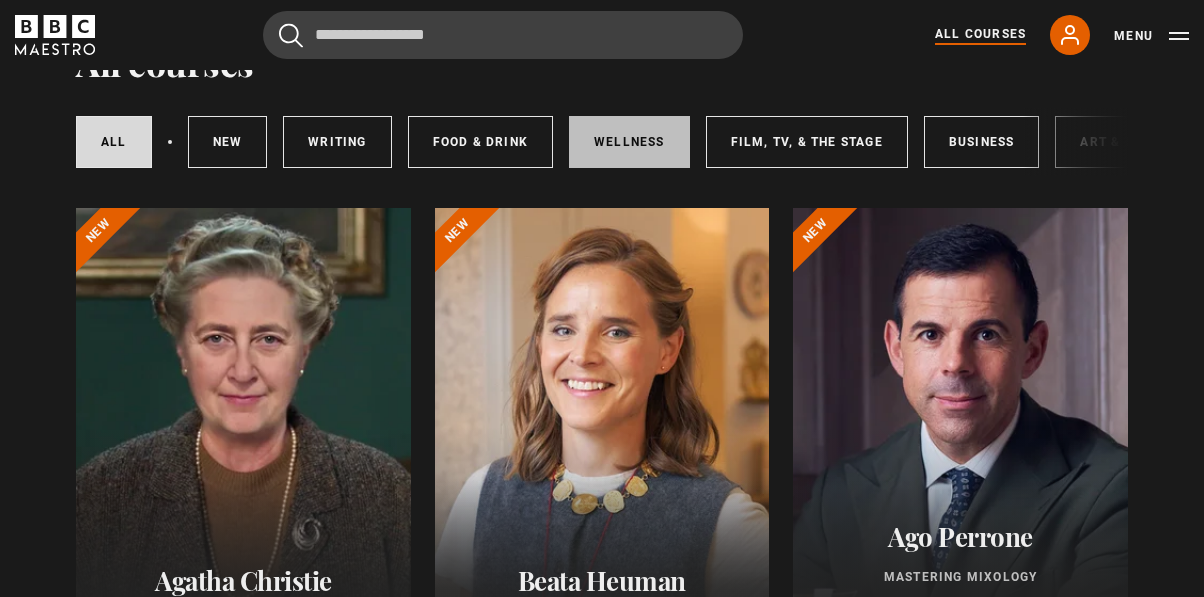 click on "Wellness" at bounding box center (629, 142) 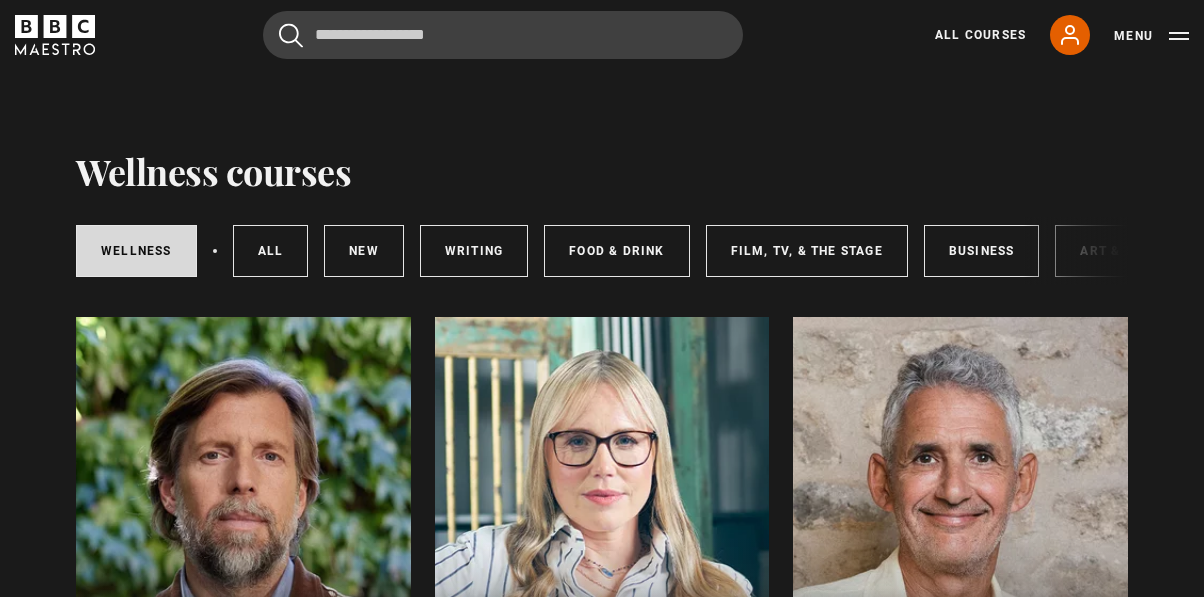 scroll, scrollTop: 118, scrollLeft: 0, axis: vertical 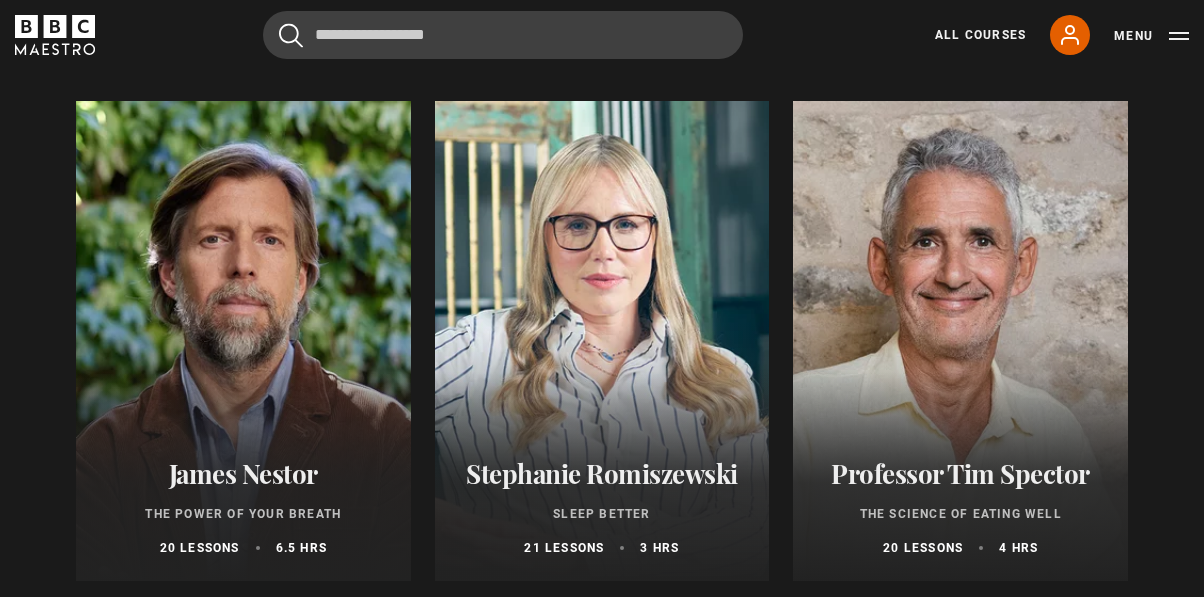 click at bounding box center (602, 341) 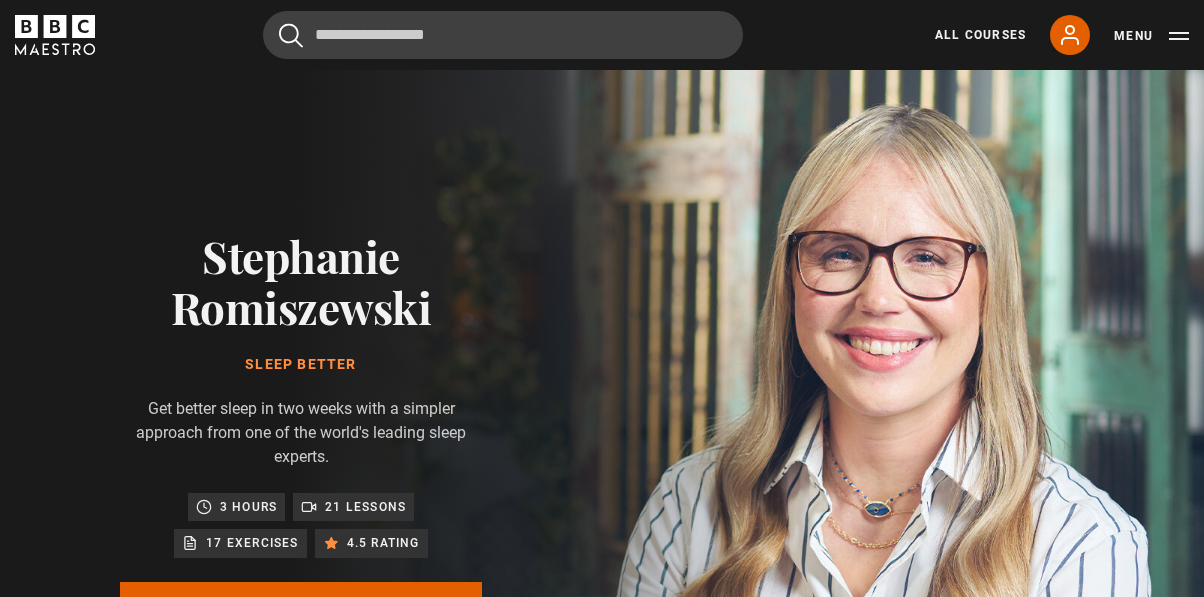 scroll, scrollTop: 87, scrollLeft: 0, axis: vertical 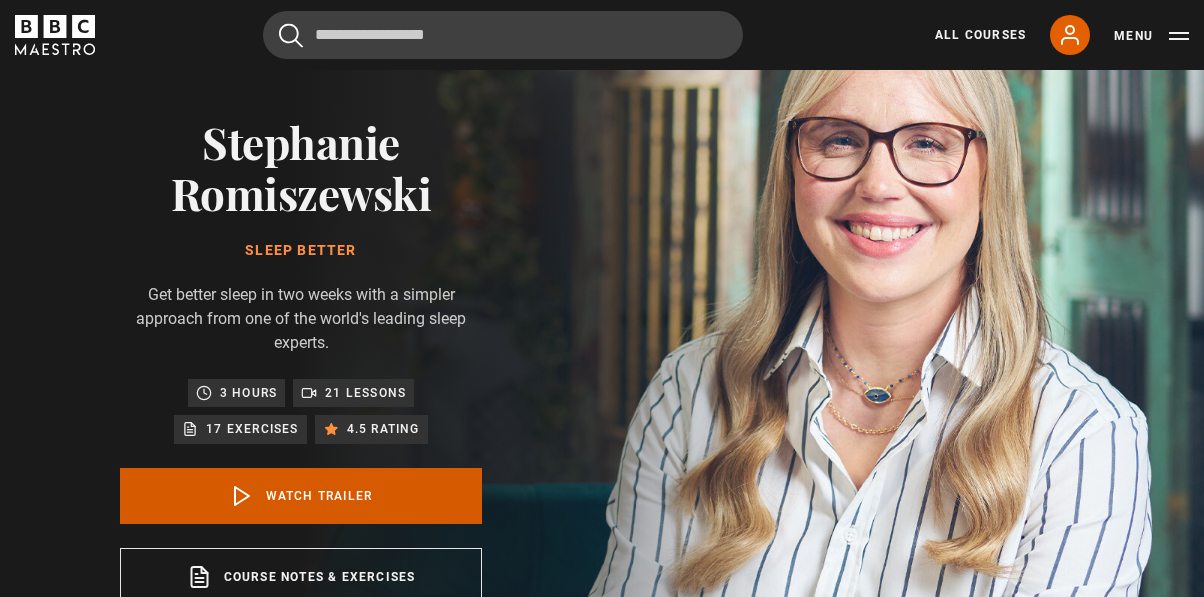 click on "Watch Trailer" at bounding box center (301, 496) 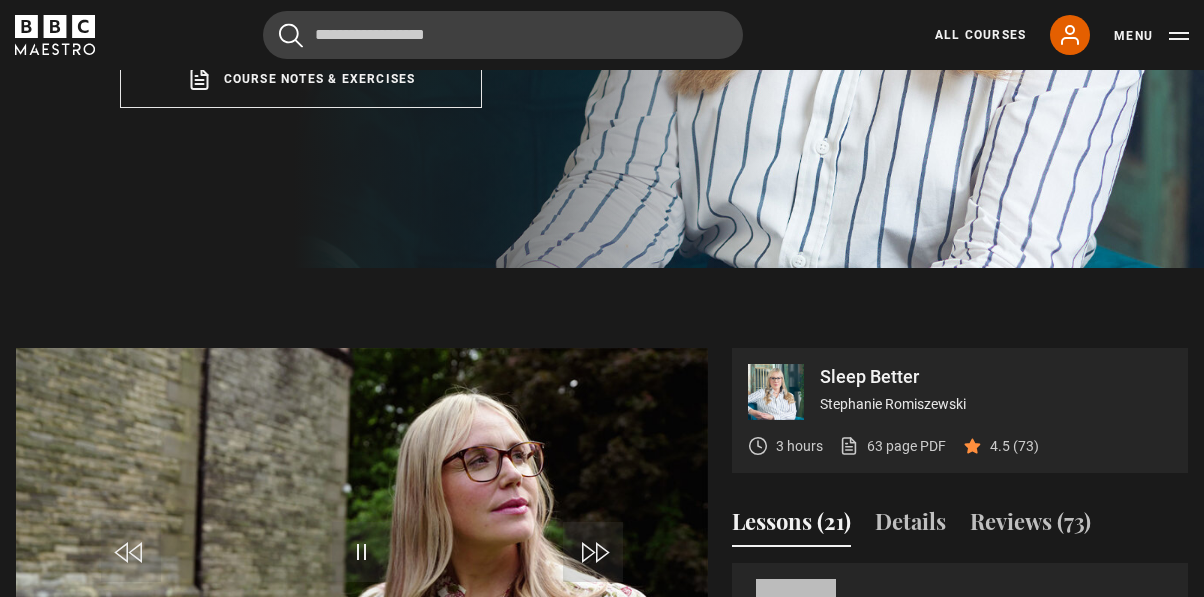 scroll, scrollTop: 783, scrollLeft: 0, axis: vertical 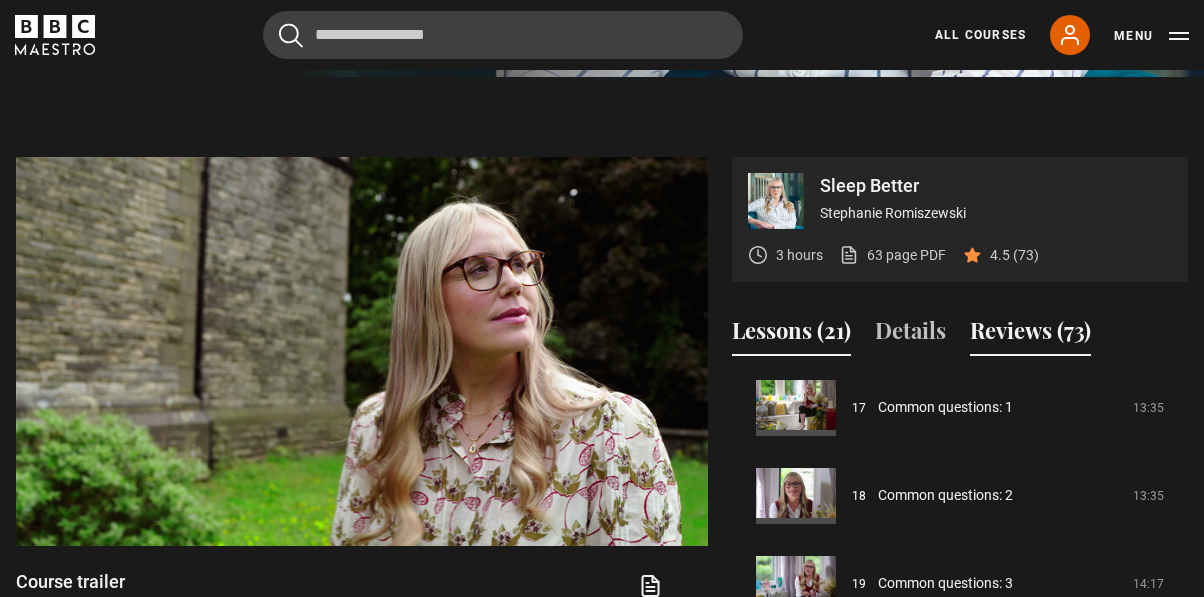 click on "Reviews (73)" at bounding box center [1030, 335] 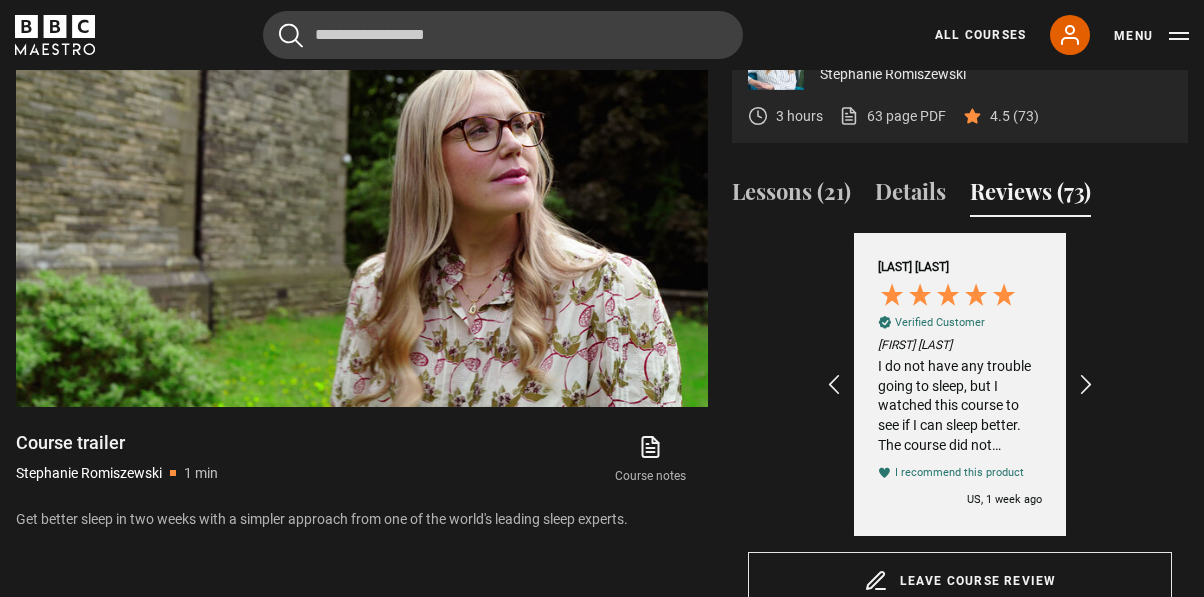 scroll, scrollTop: 948, scrollLeft: 0, axis: vertical 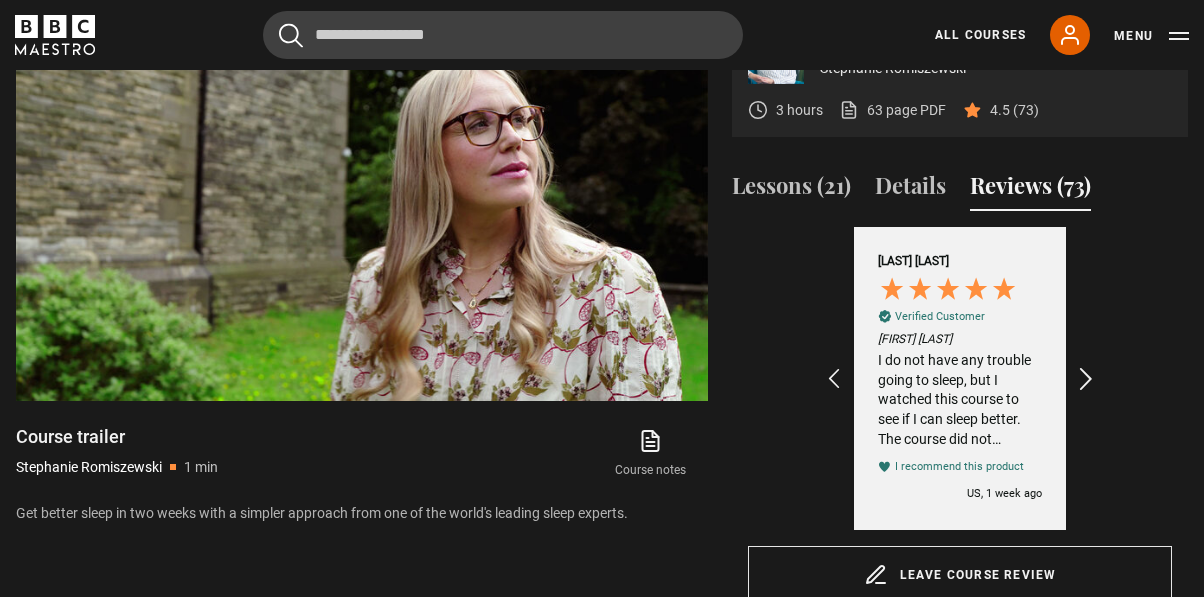 click at bounding box center (1087, 379) 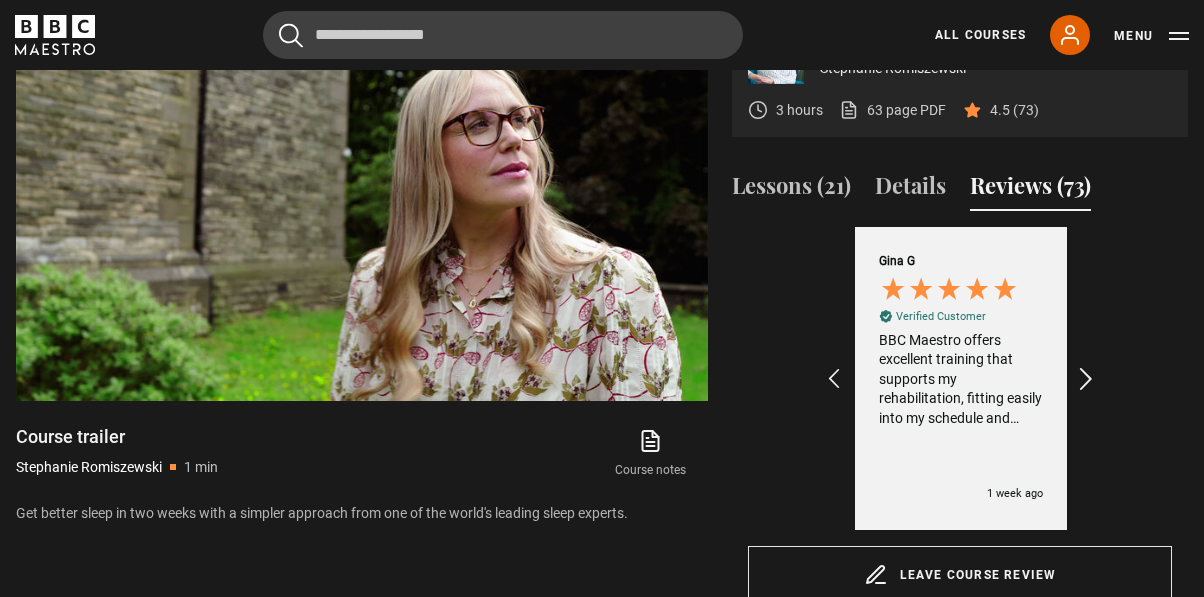scroll, scrollTop: 0, scrollLeft: 232, axis: horizontal 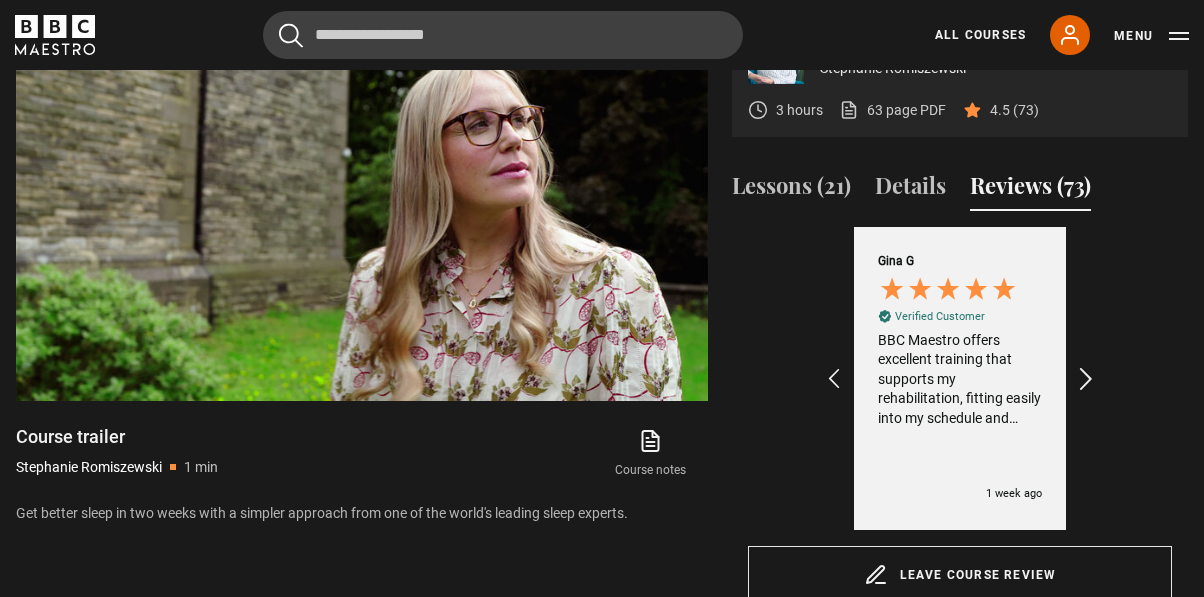 click at bounding box center (1087, 379) 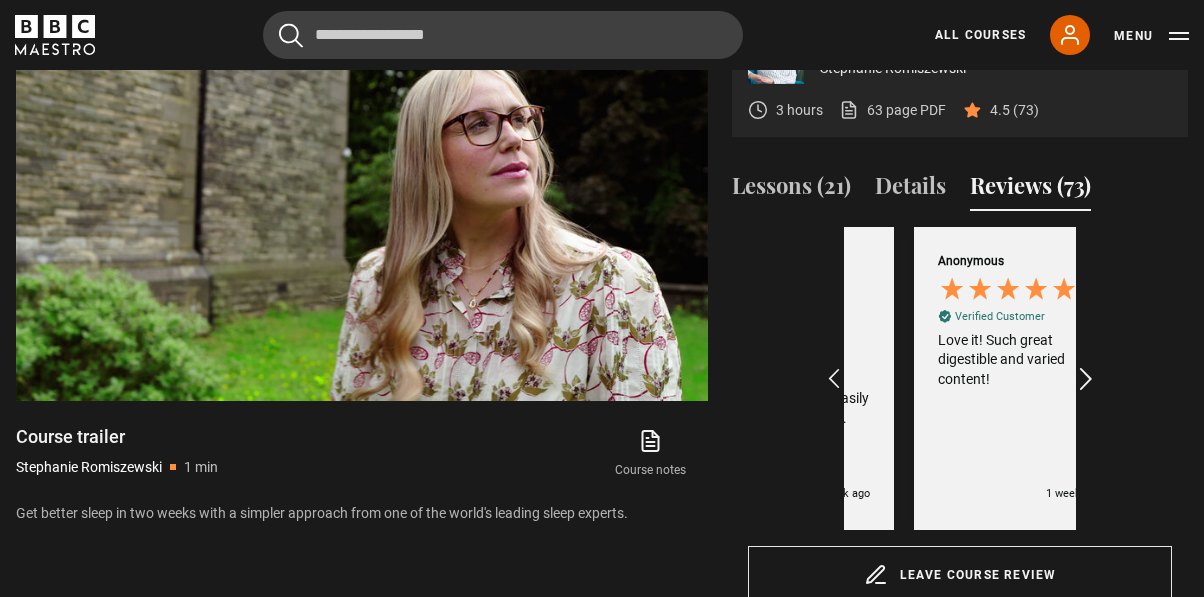 scroll, scrollTop: 0, scrollLeft: 464, axis: horizontal 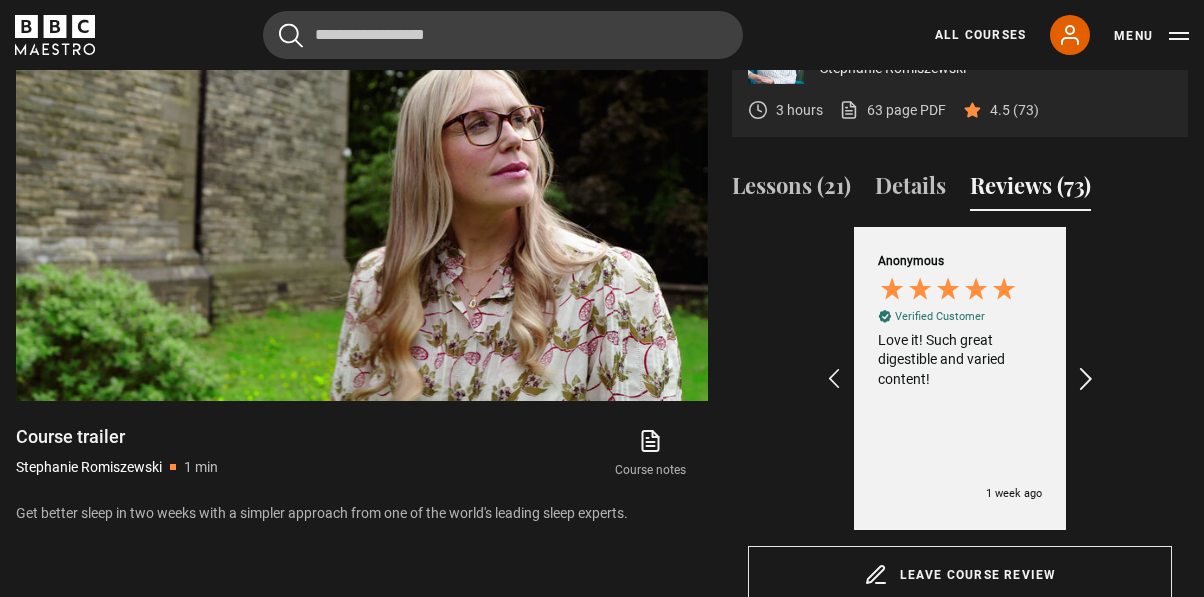 click at bounding box center (1087, 379) 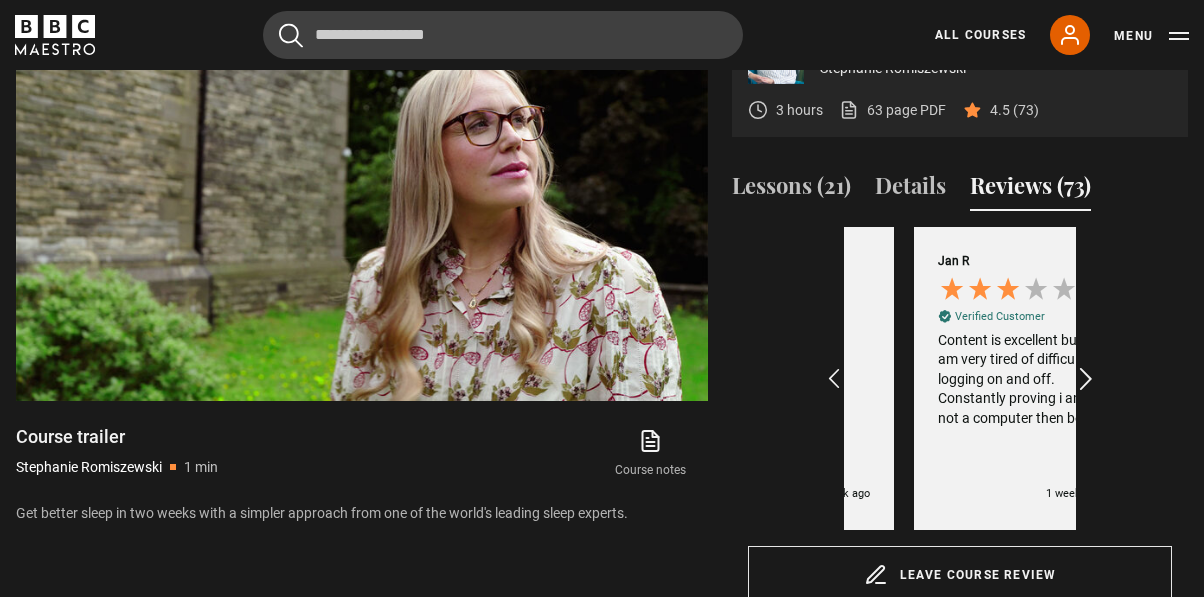 scroll, scrollTop: 0, scrollLeft: 696, axis: horizontal 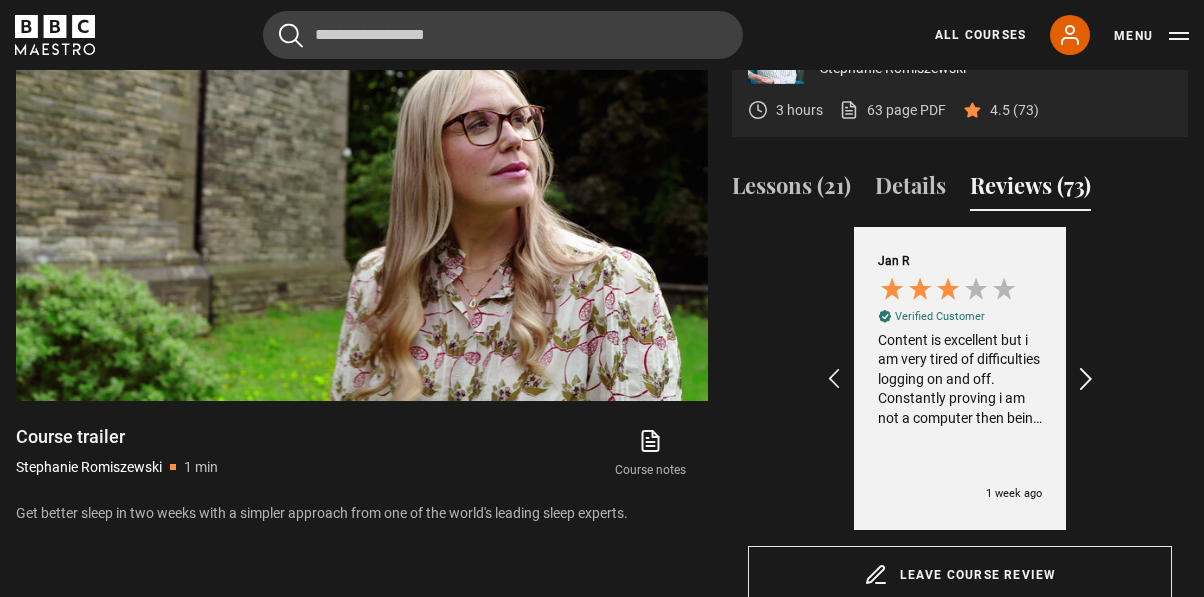 click at bounding box center (1087, 379) 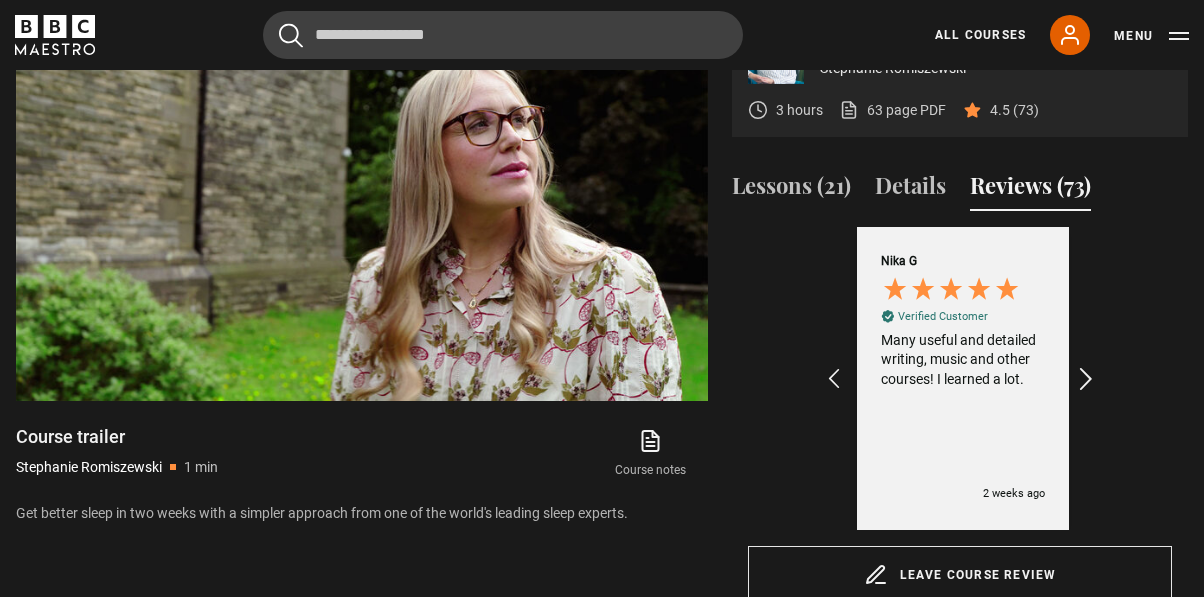 scroll, scrollTop: 0, scrollLeft: 928, axis: horizontal 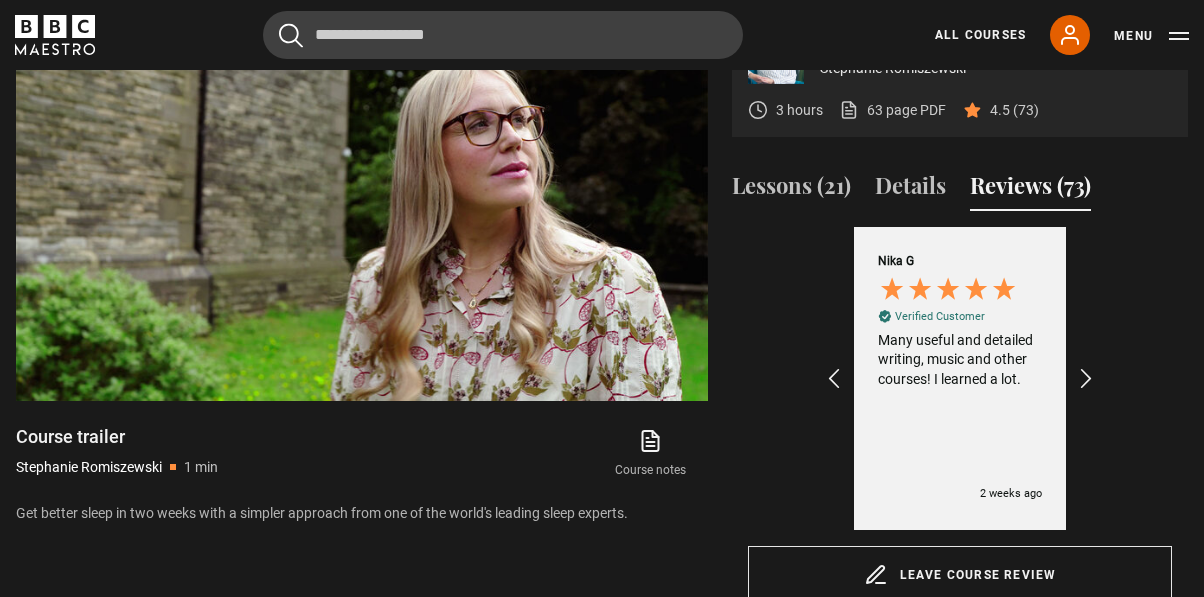 click on "Reviews (73)" at bounding box center (1030, 190) 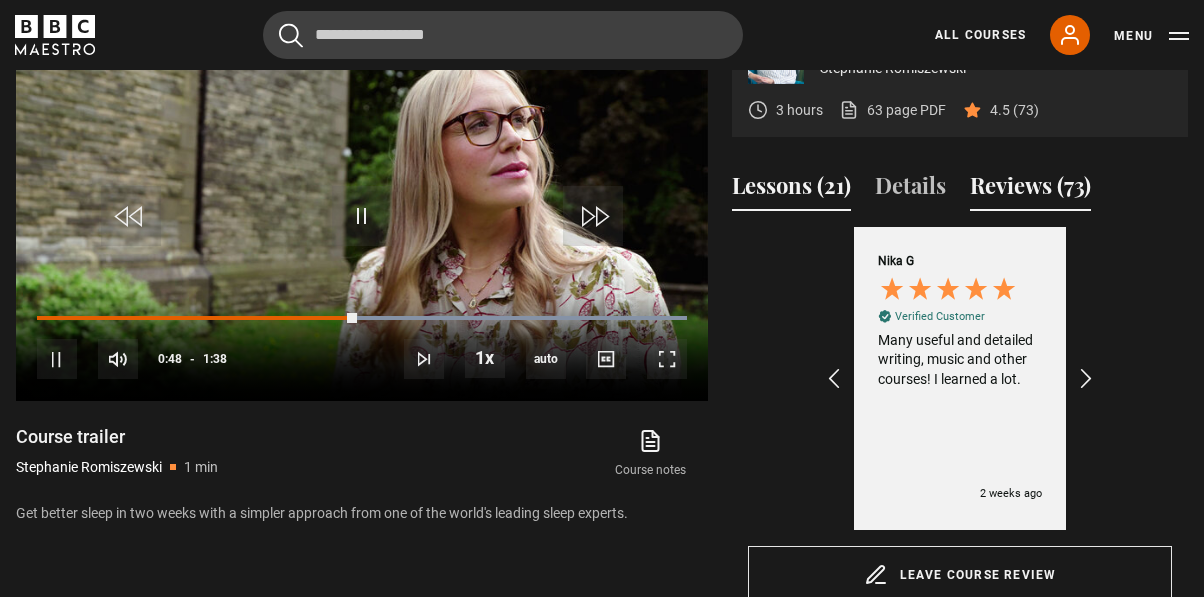 click on "Lessons (21)" at bounding box center [791, 190] 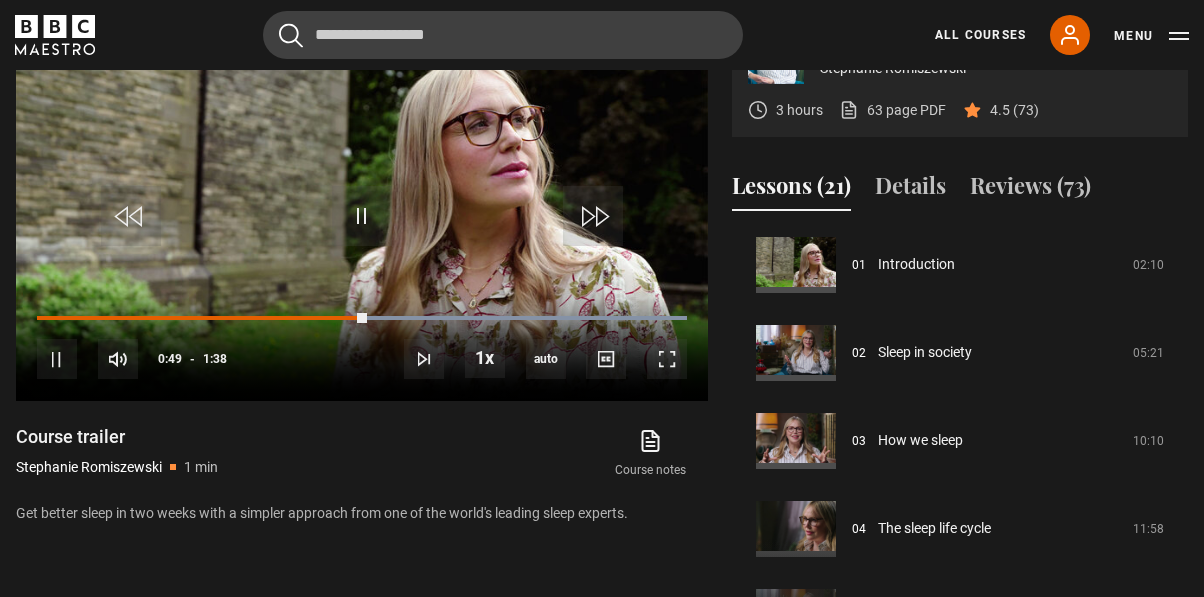 scroll, scrollTop: 0, scrollLeft: 0, axis: both 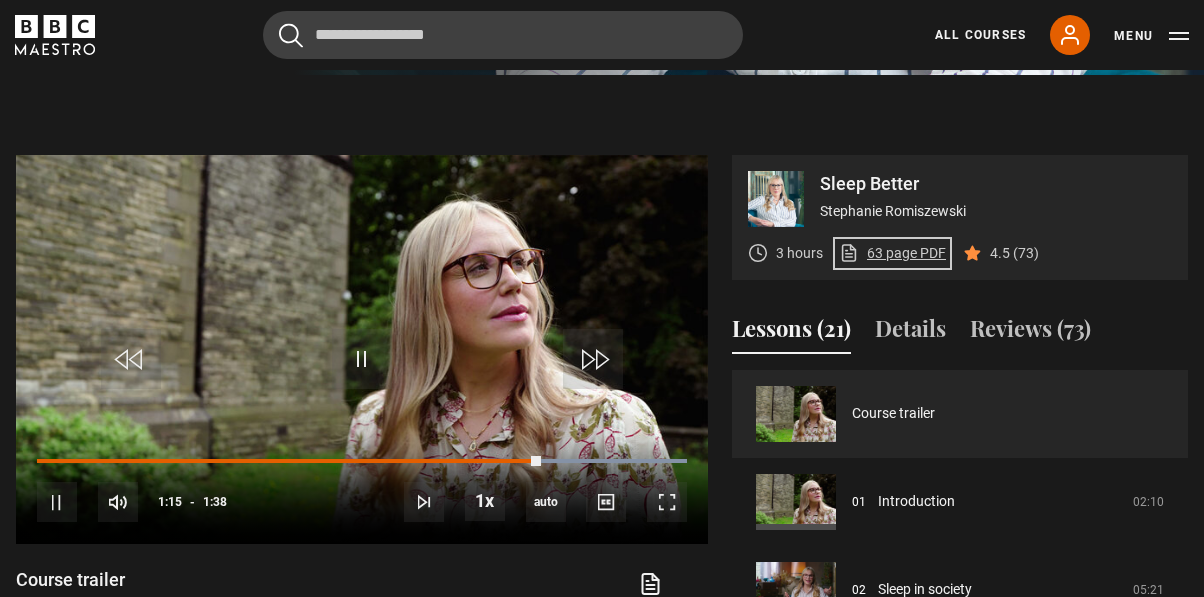 click on "63 page PDF
(opens in new tab)" at bounding box center [892, 253] 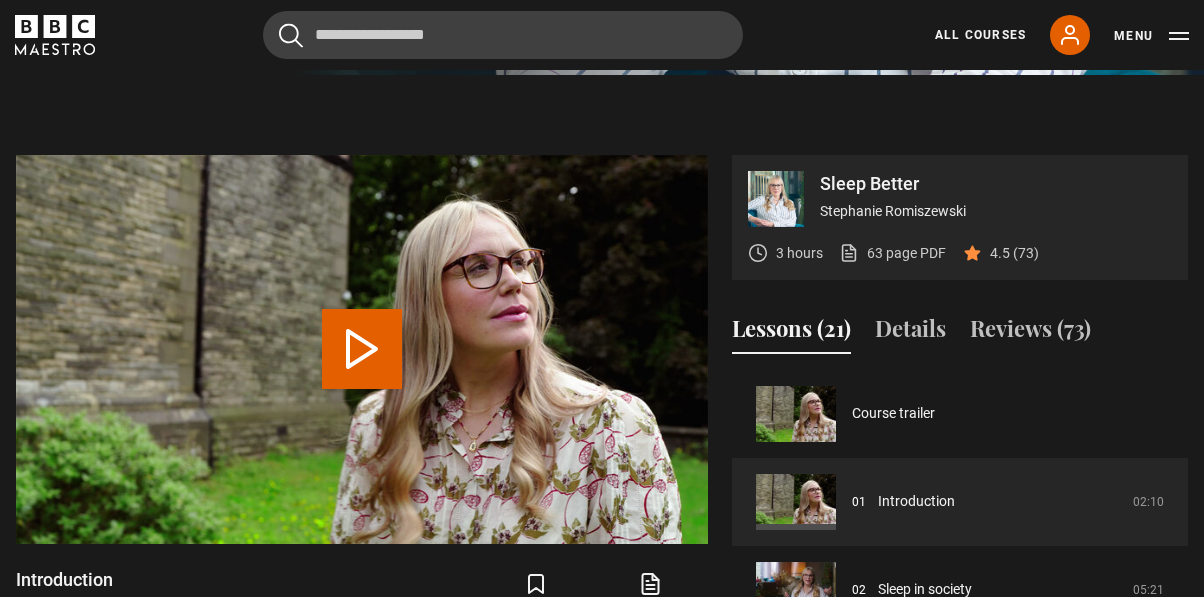 scroll, scrollTop: 879, scrollLeft: 0, axis: vertical 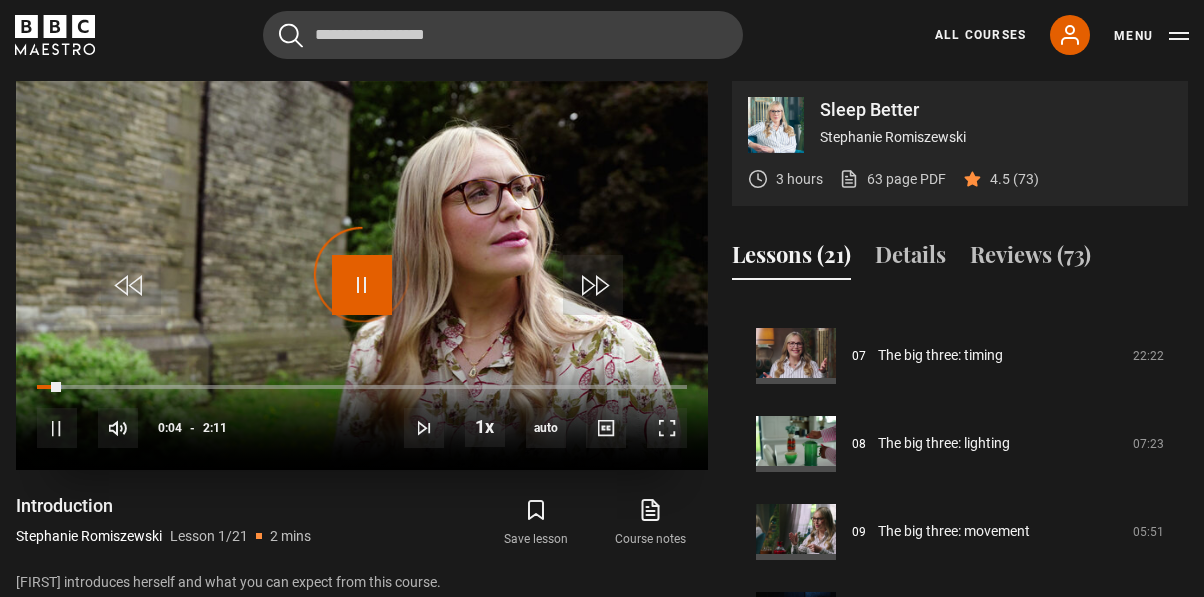 click at bounding box center (362, 285) 